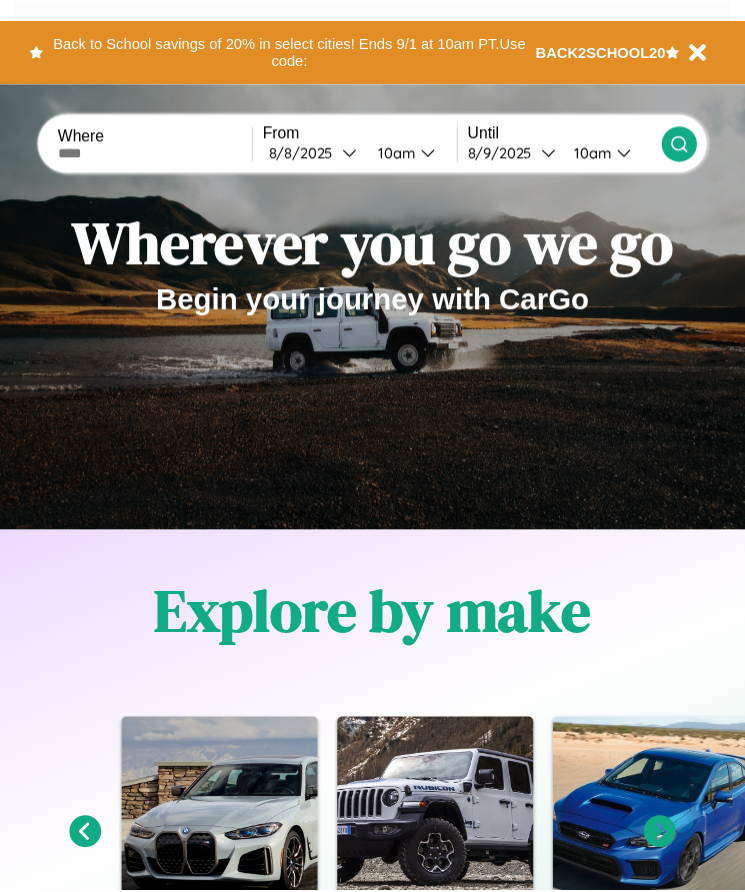 scroll, scrollTop: 0, scrollLeft: 0, axis: both 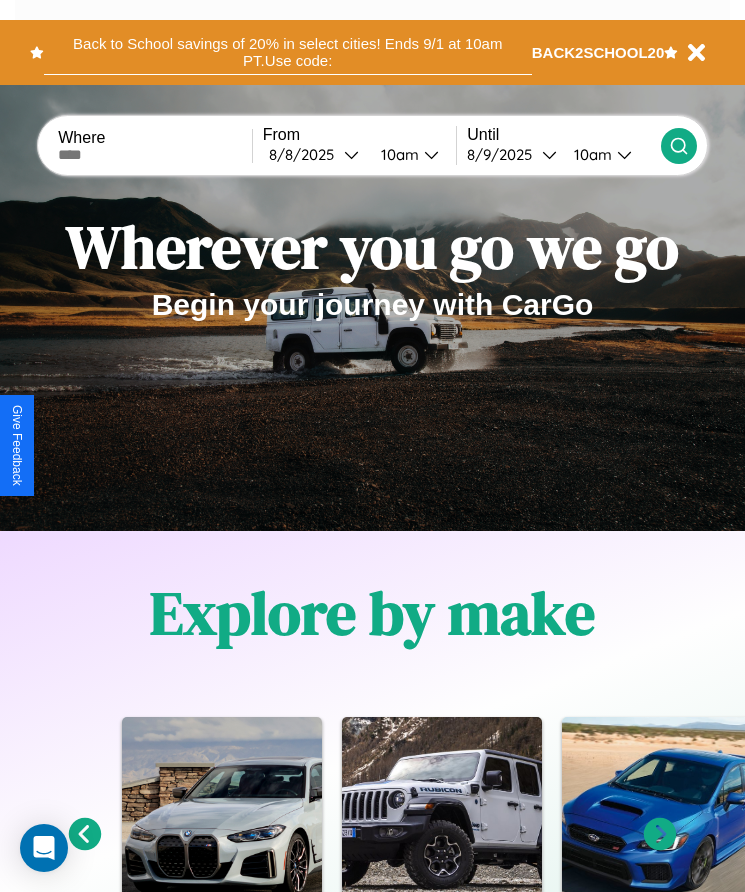 click on "Back to School savings of 20% in select cities! Ends 9/1 at 10am PT.  Use code:" at bounding box center (288, 52) 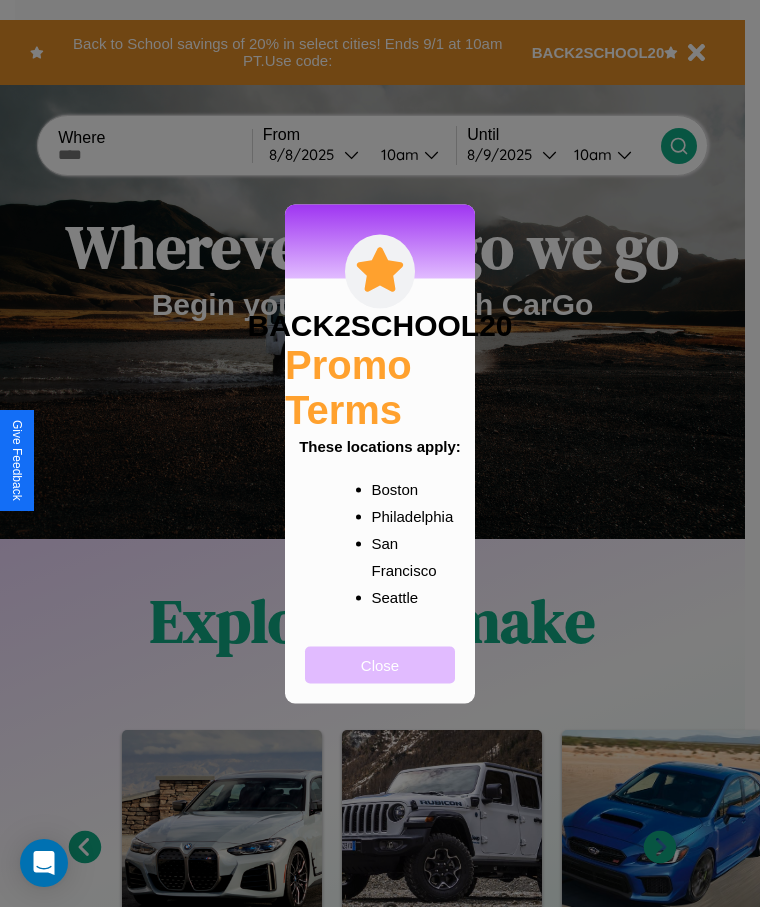 click on "Close" at bounding box center (380, 664) 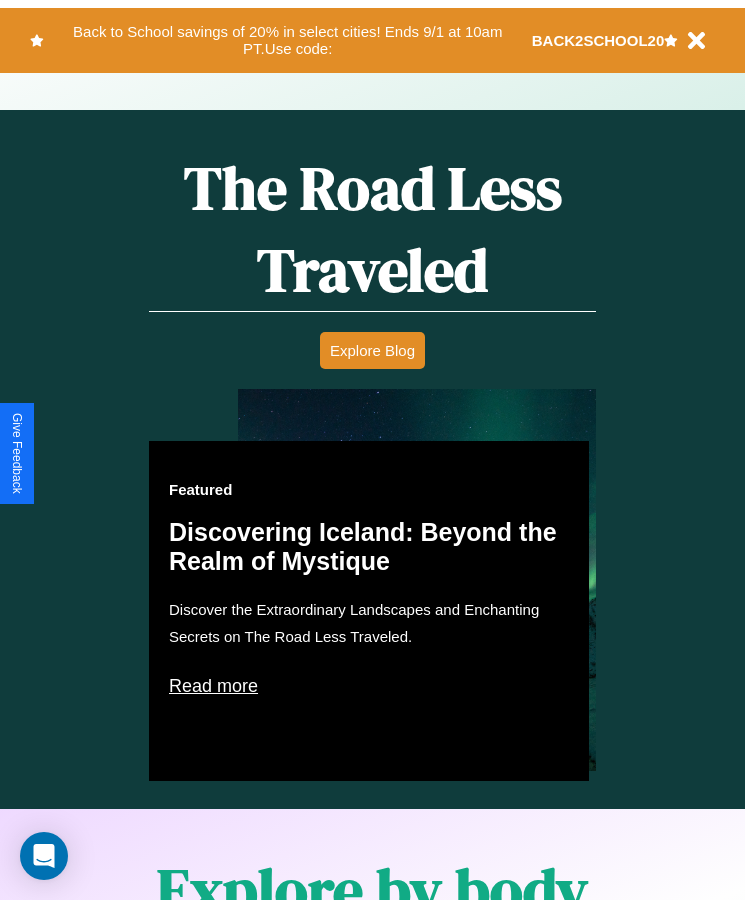 scroll, scrollTop: 0, scrollLeft: 0, axis: both 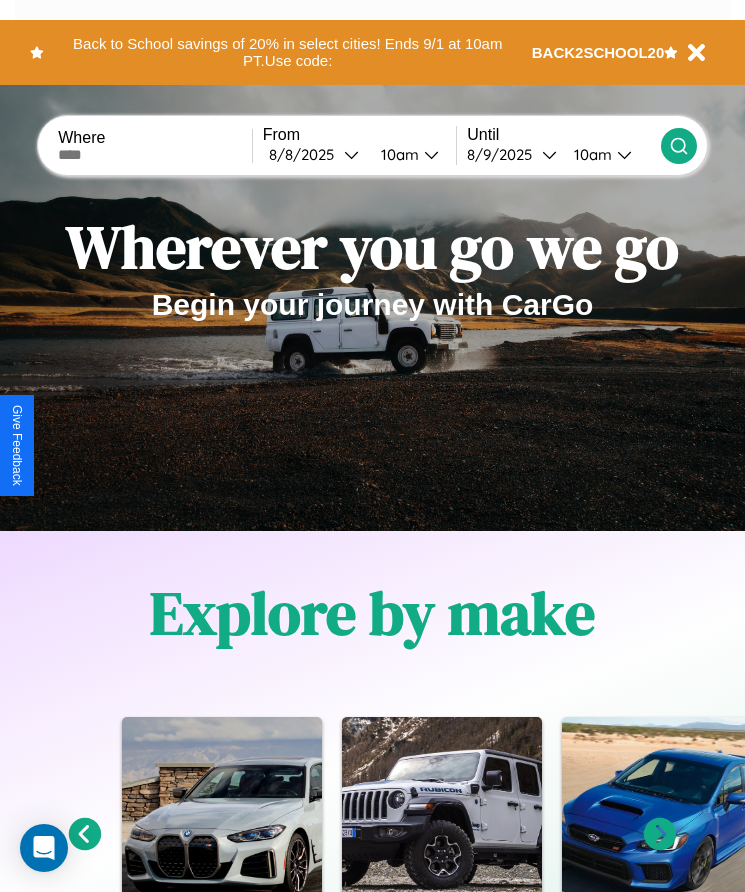 click at bounding box center (155, 155) 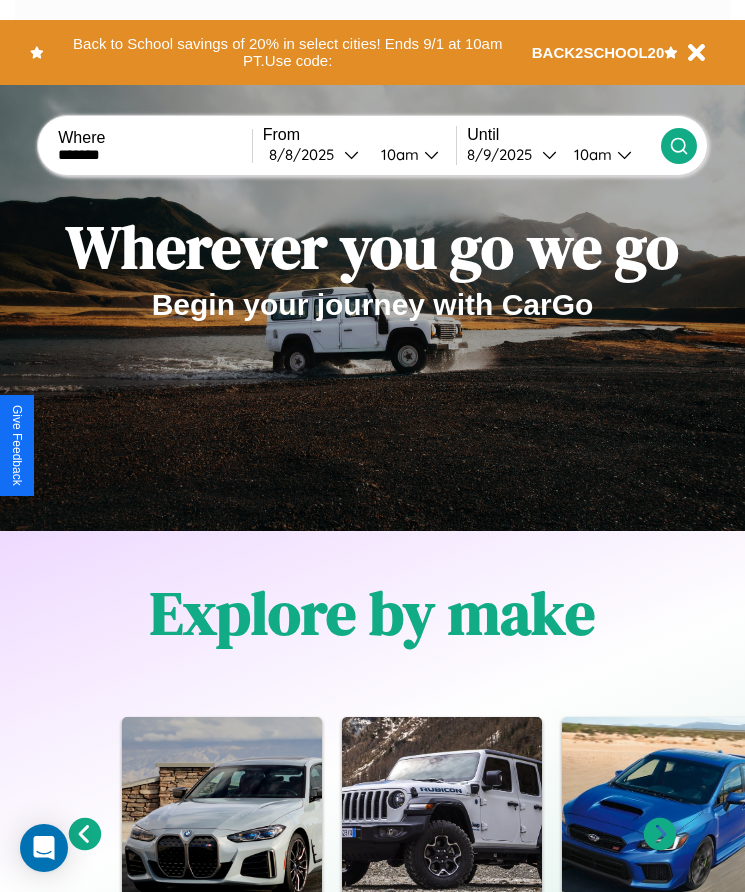 type on "*******" 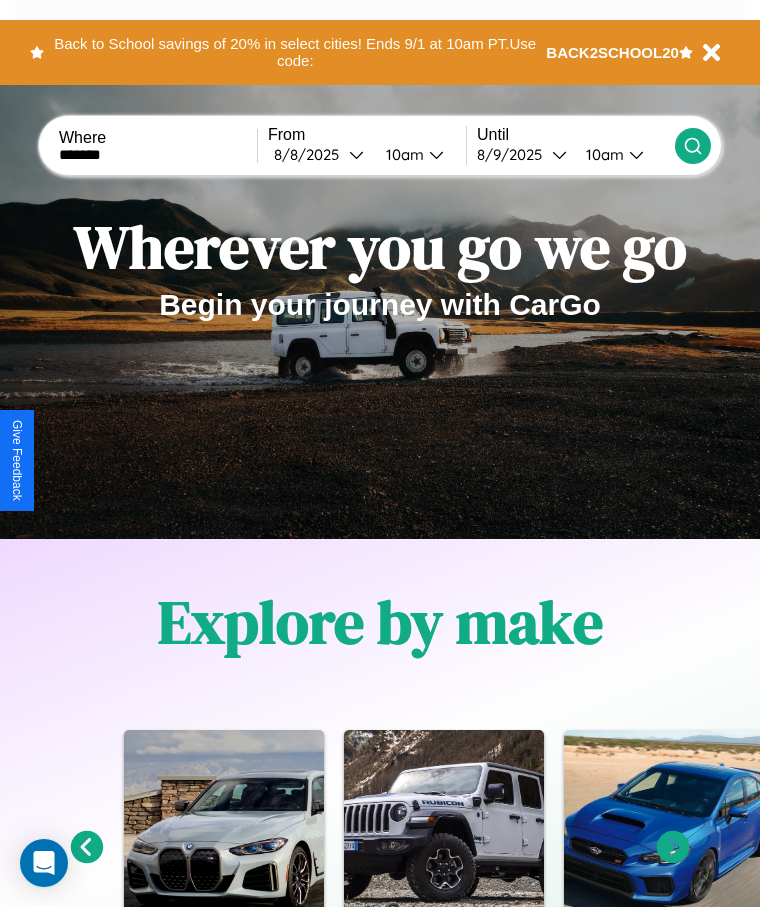select on "*" 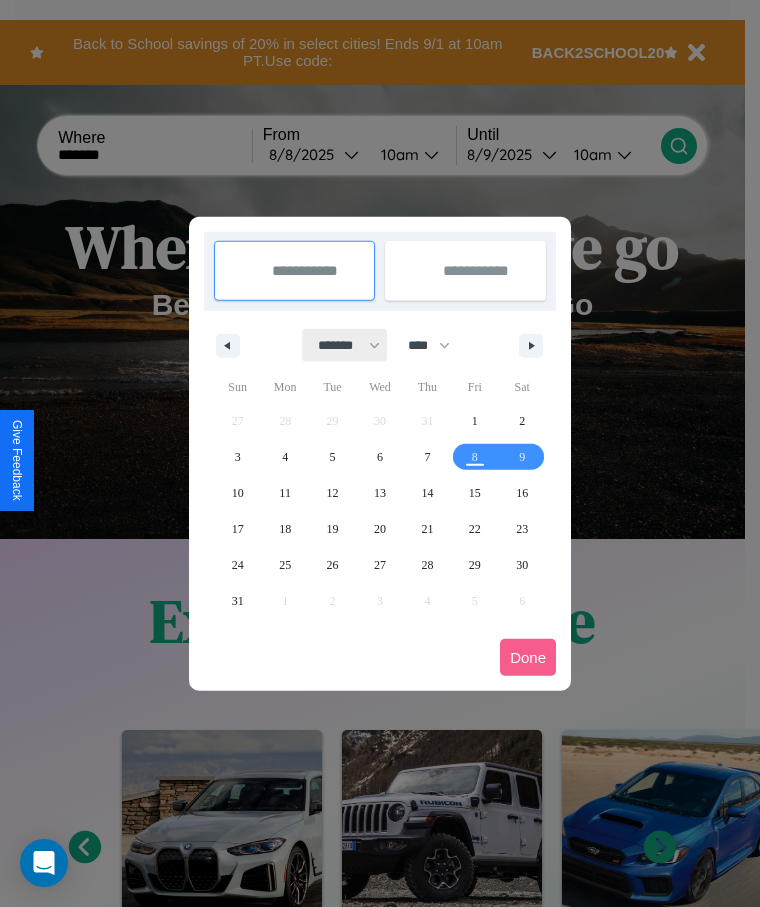 click on "******* ******** ***** ***** *** **** **** ****** ********* ******* ******** ********" at bounding box center (345, 345) 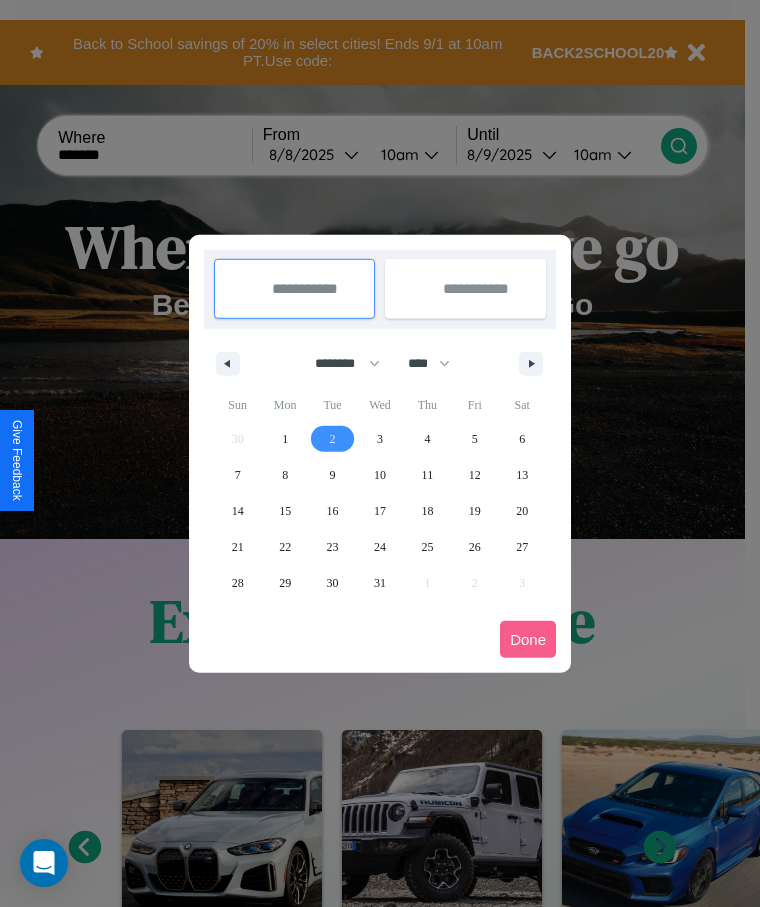 click on "2" at bounding box center (333, 439) 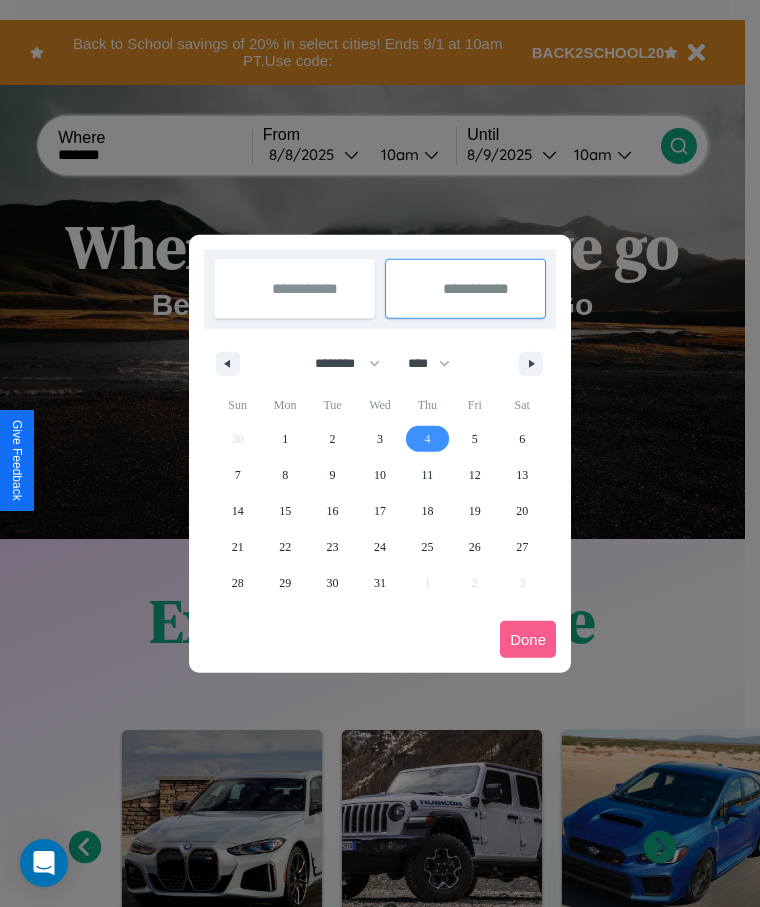 click on "4" at bounding box center [427, 439] 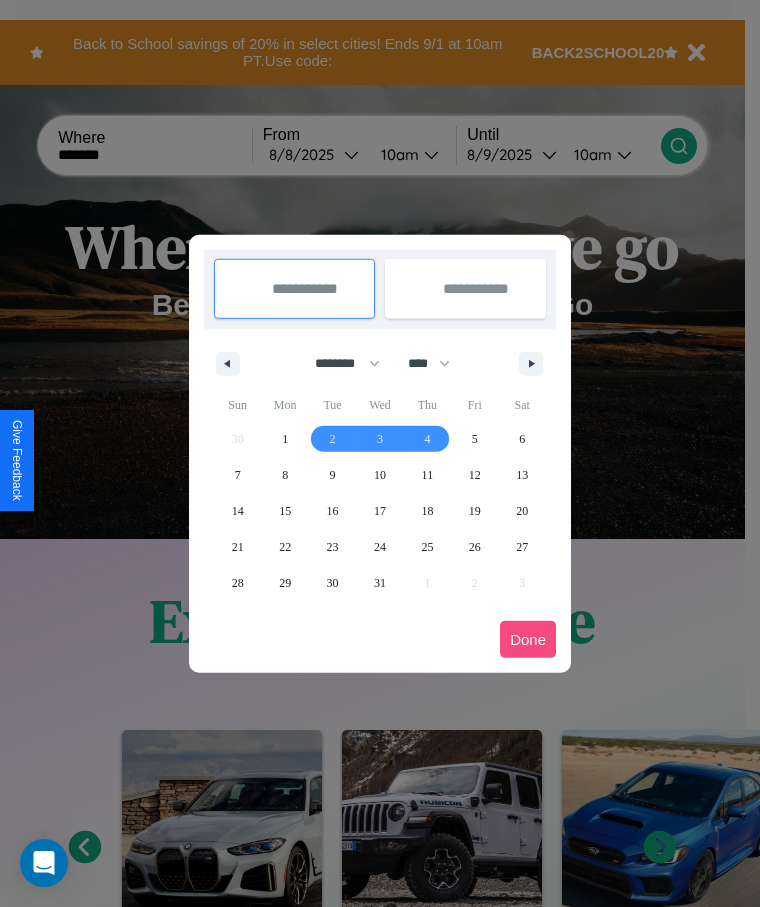 click on "Done" at bounding box center (528, 639) 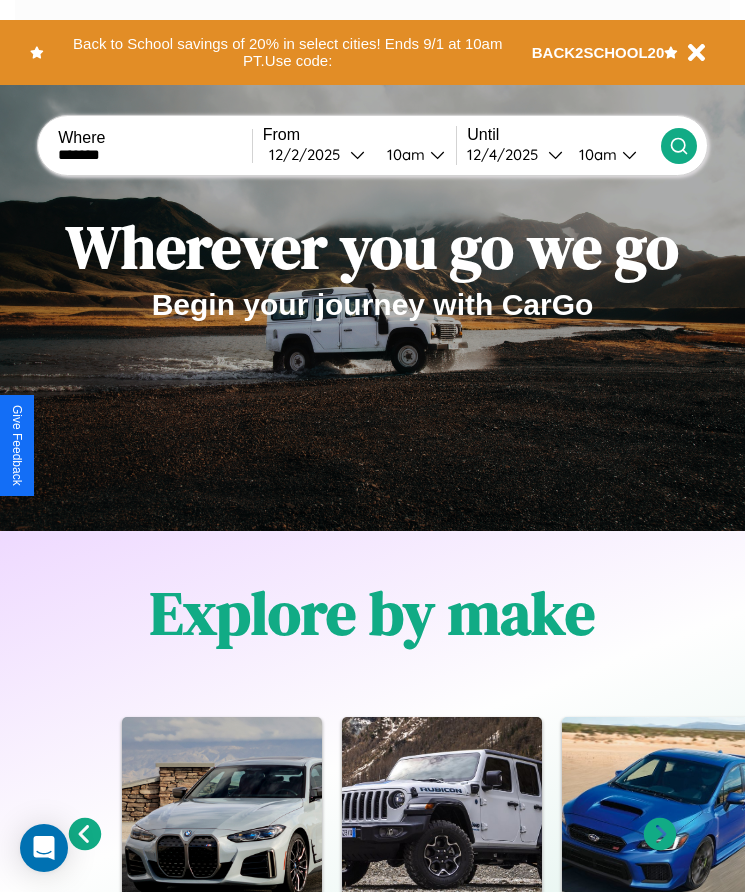click 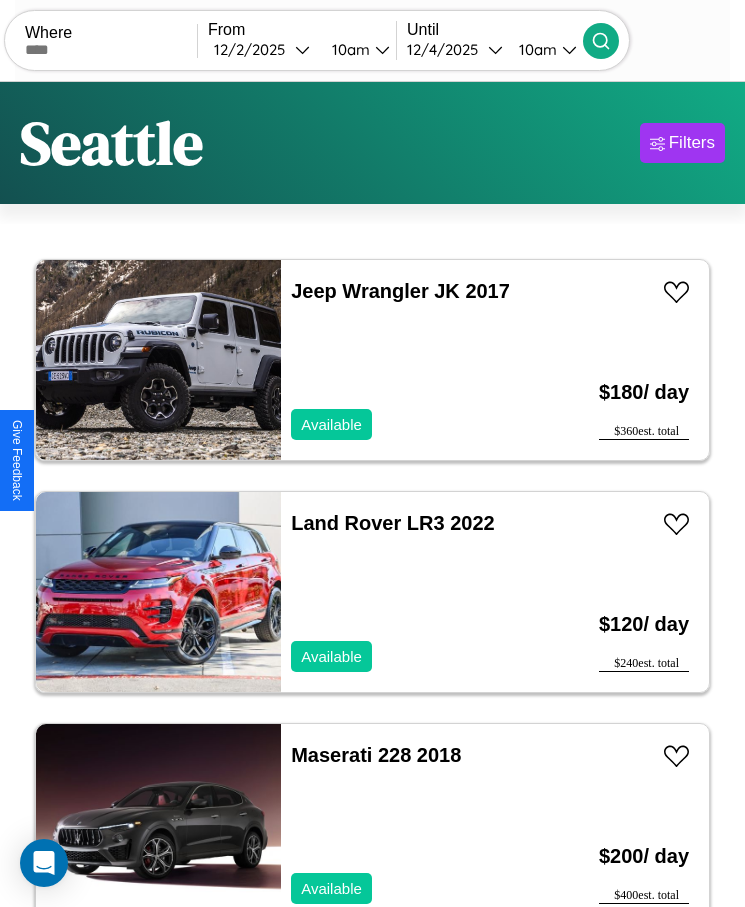 scroll, scrollTop: 50, scrollLeft: 0, axis: vertical 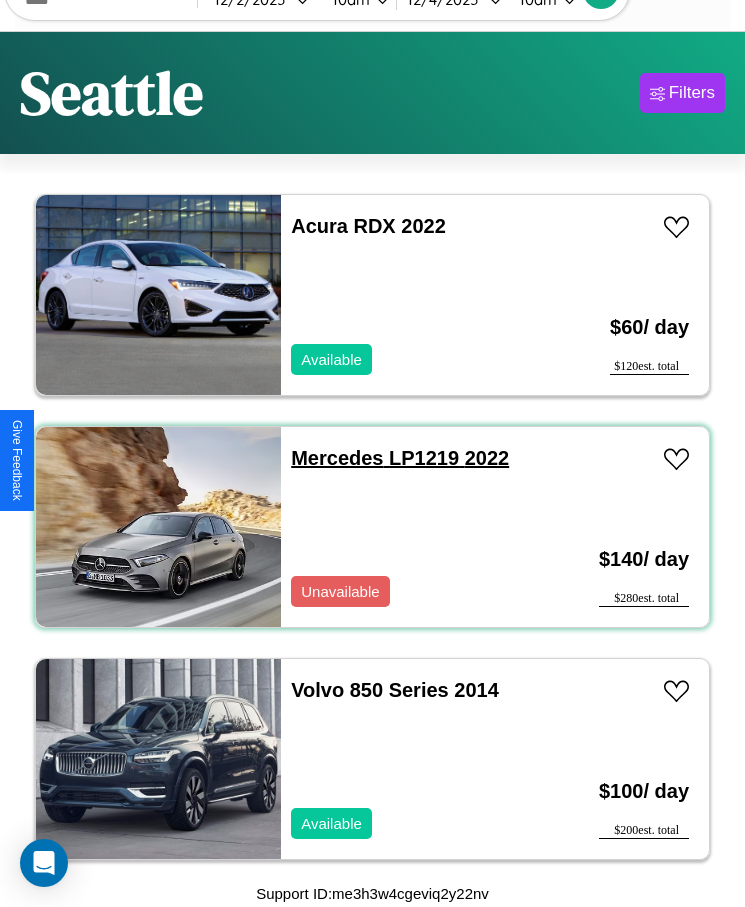 click on "Mercedes   LP1219   2022" at bounding box center (400, 458) 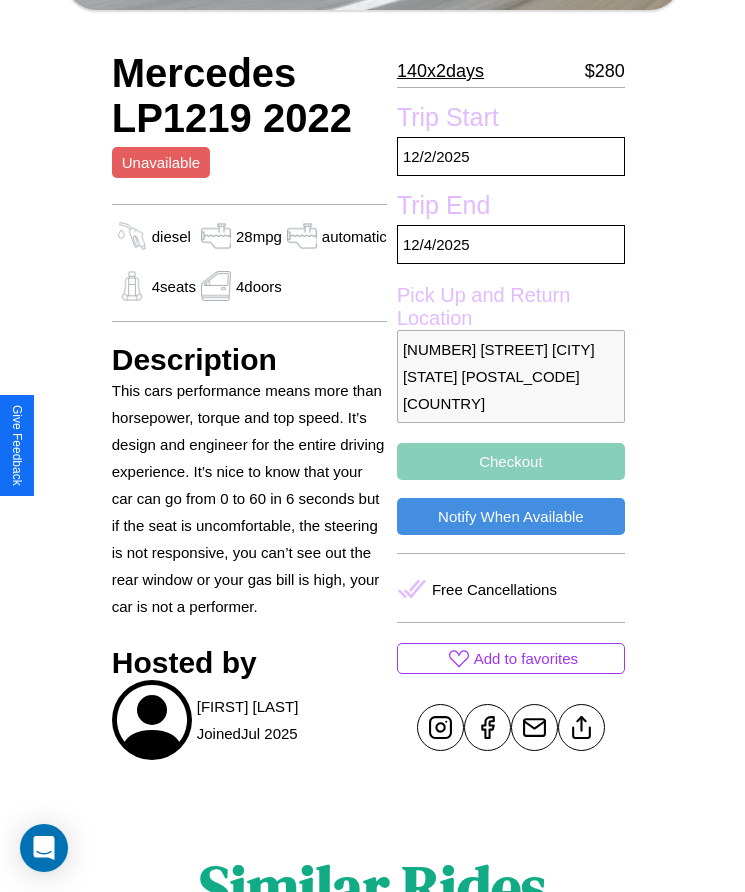 scroll, scrollTop: 432, scrollLeft: 0, axis: vertical 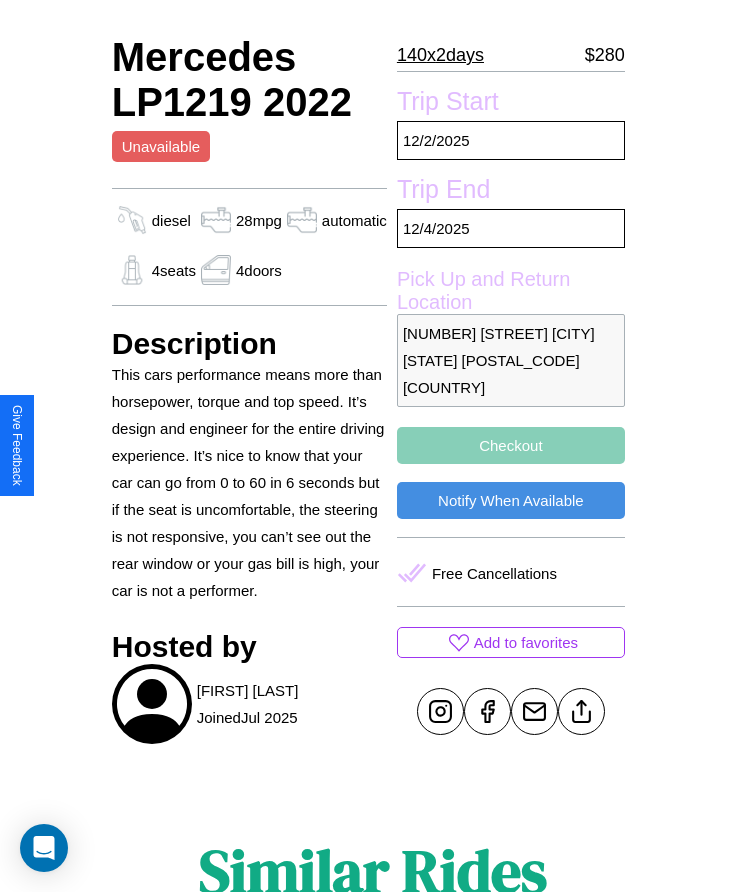 click on "Checkout" at bounding box center (511, 445) 